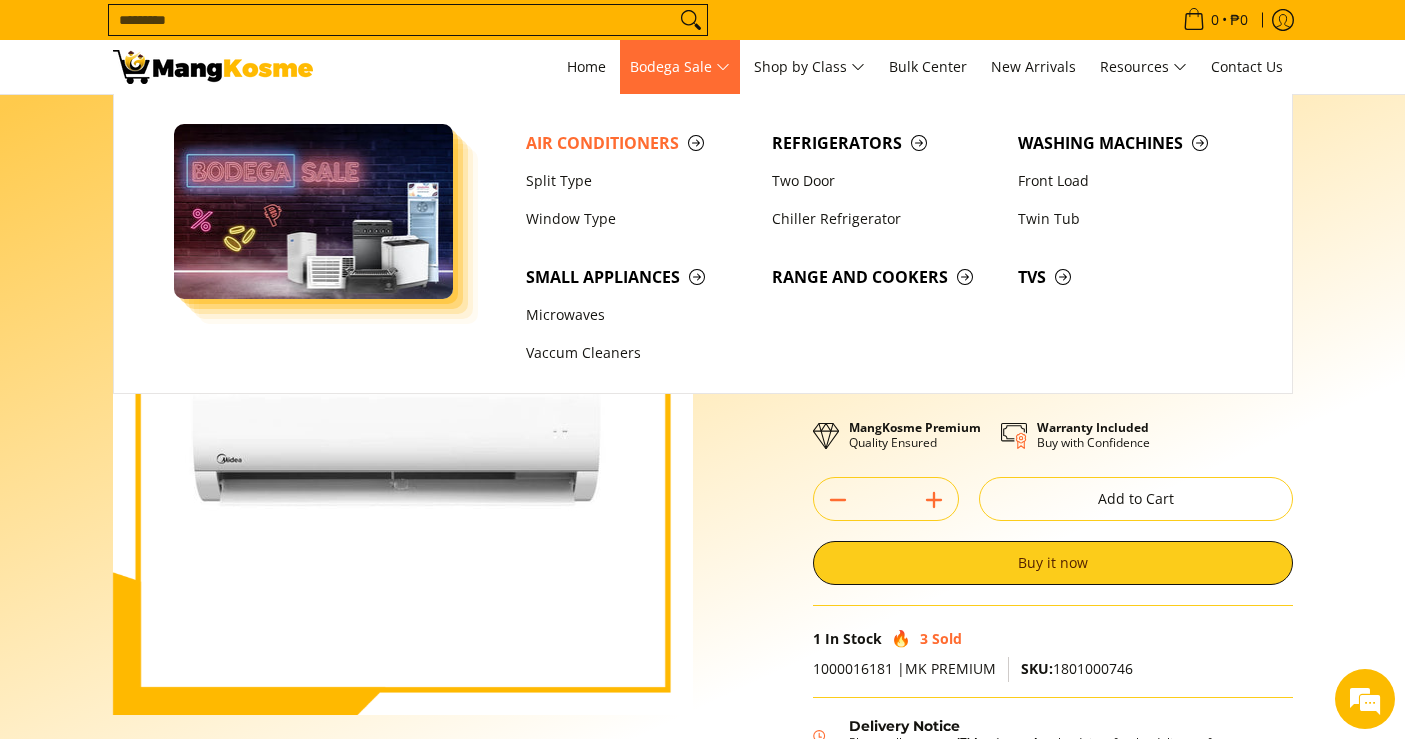 scroll, scrollTop: 0, scrollLeft: 0, axis: both 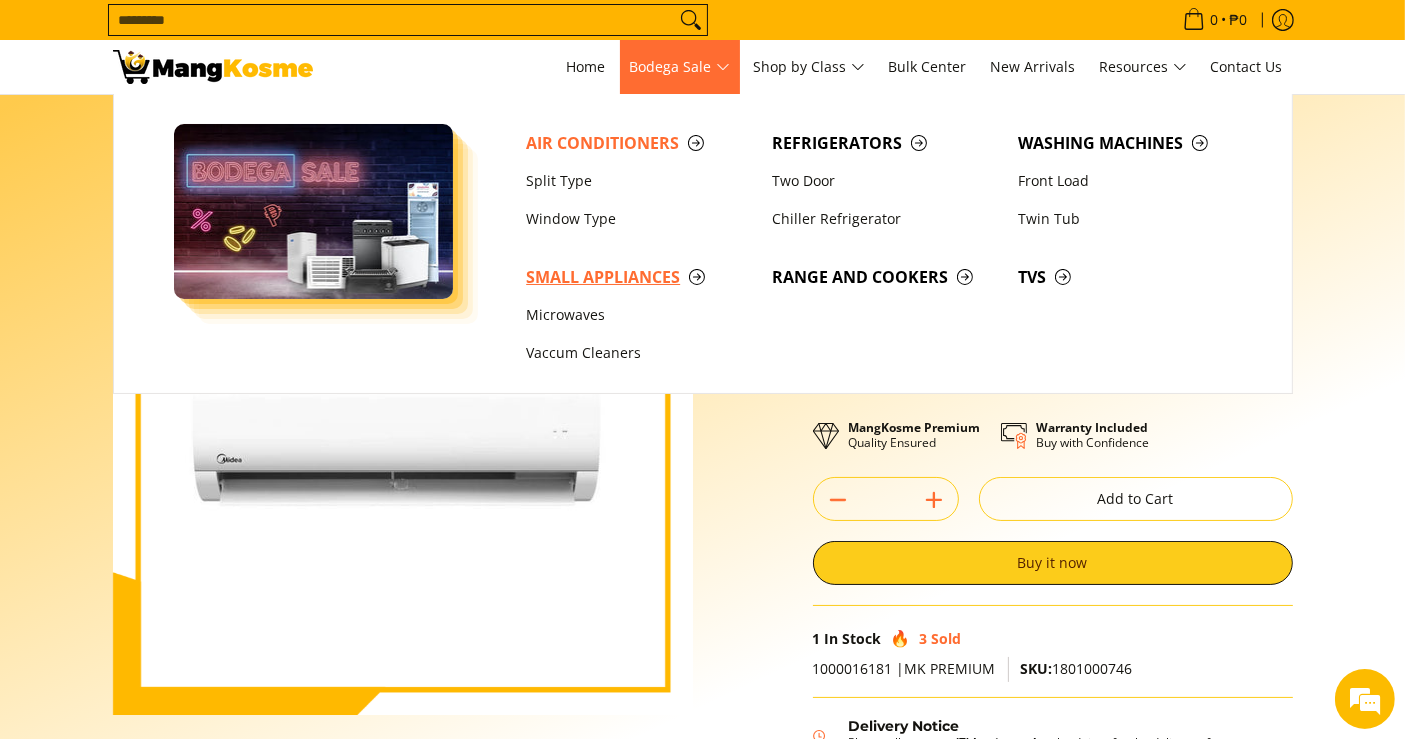 click on "Small Appliances" at bounding box center [639, 277] 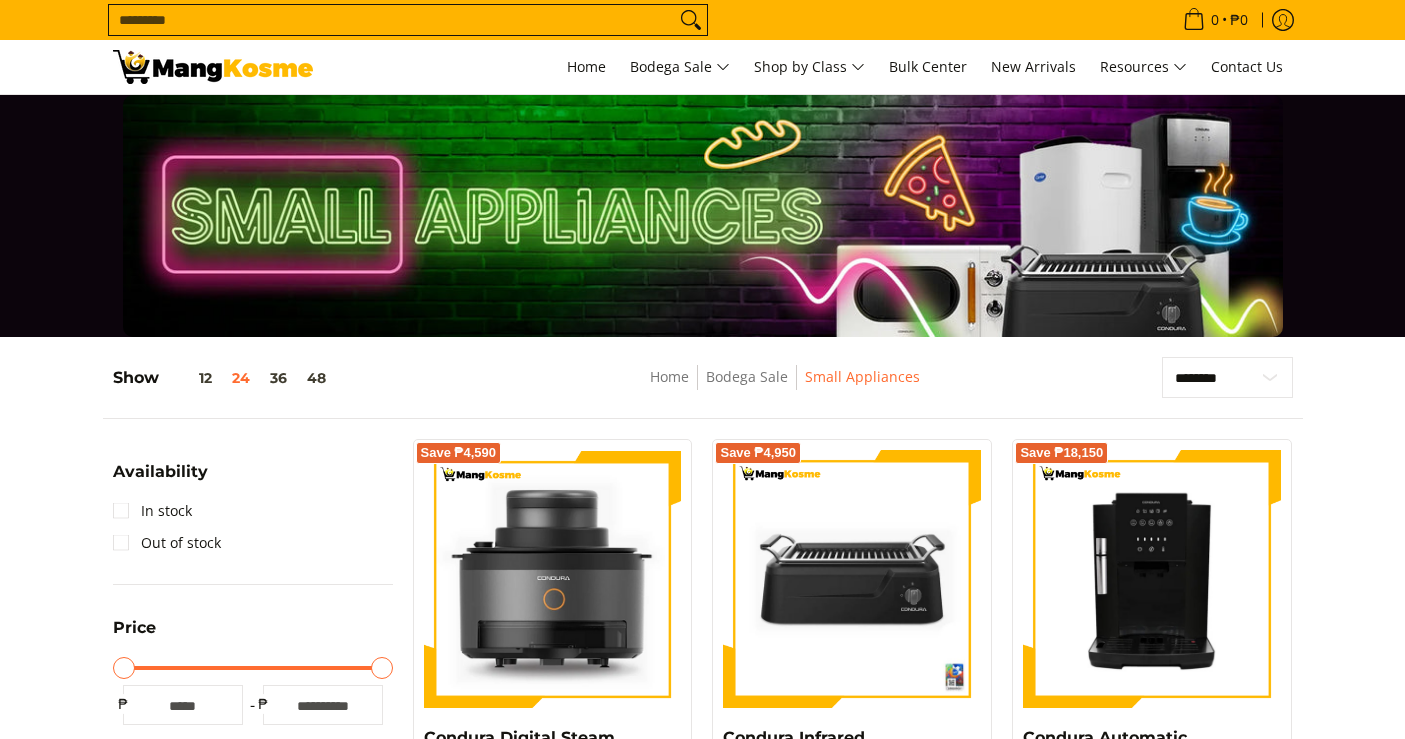 scroll, scrollTop: 1474, scrollLeft: 0, axis: vertical 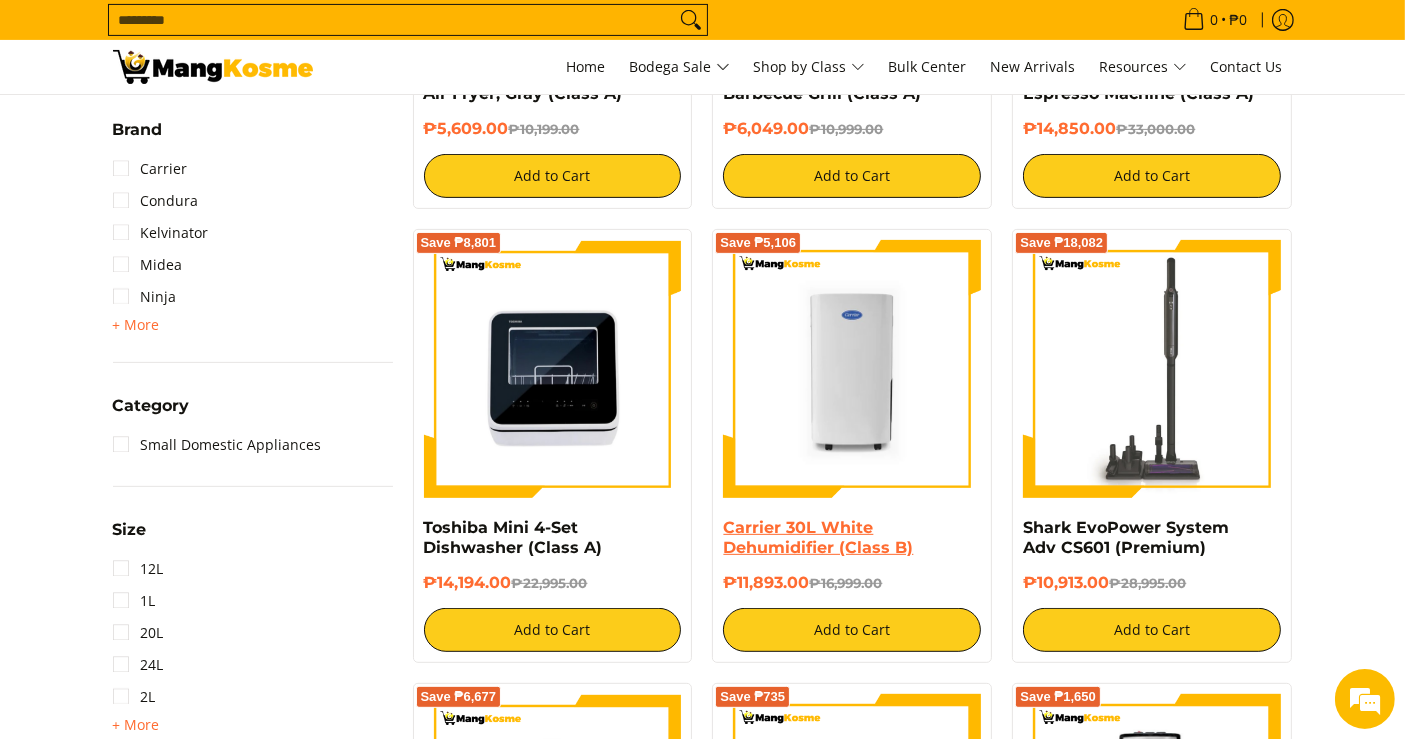 click on "Carrier 30L White Dehumidifier (Class B)" at bounding box center [818, 537] 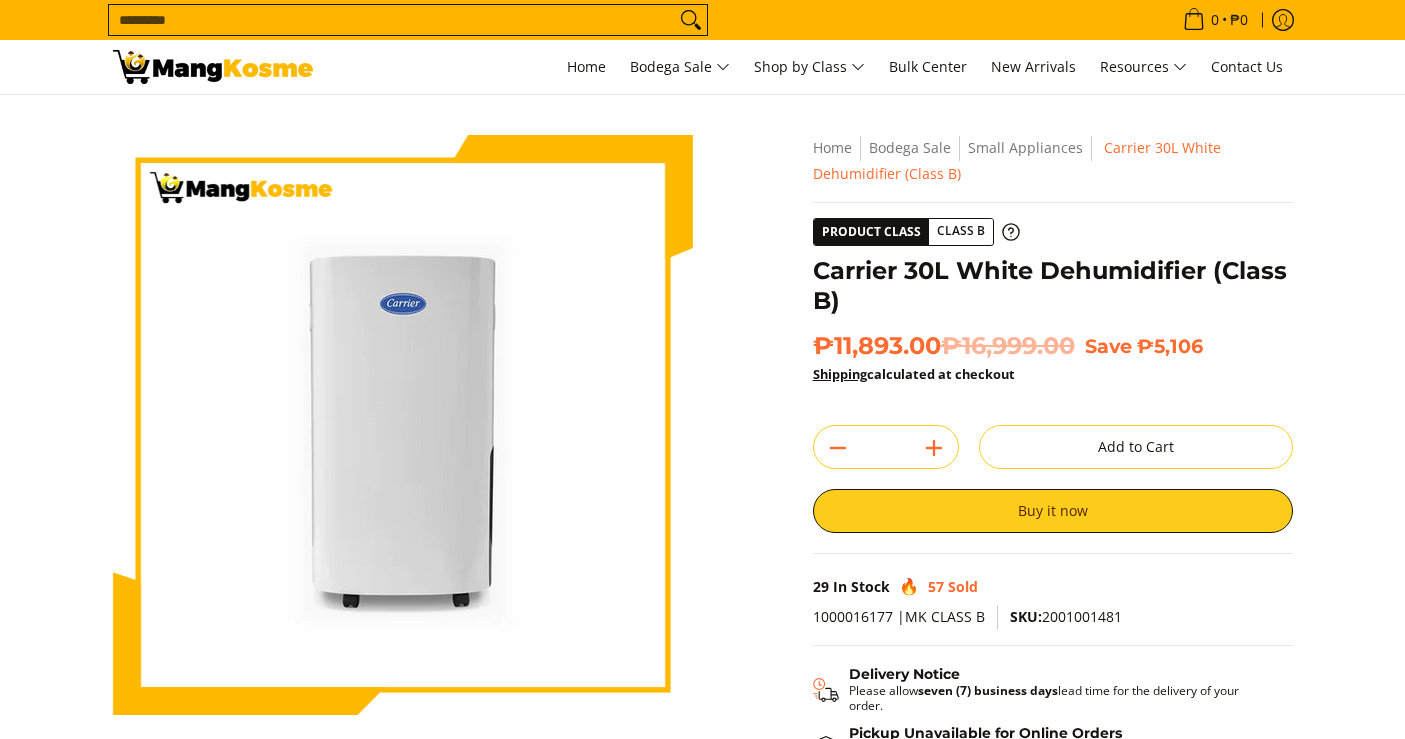 scroll, scrollTop: 0, scrollLeft: 0, axis: both 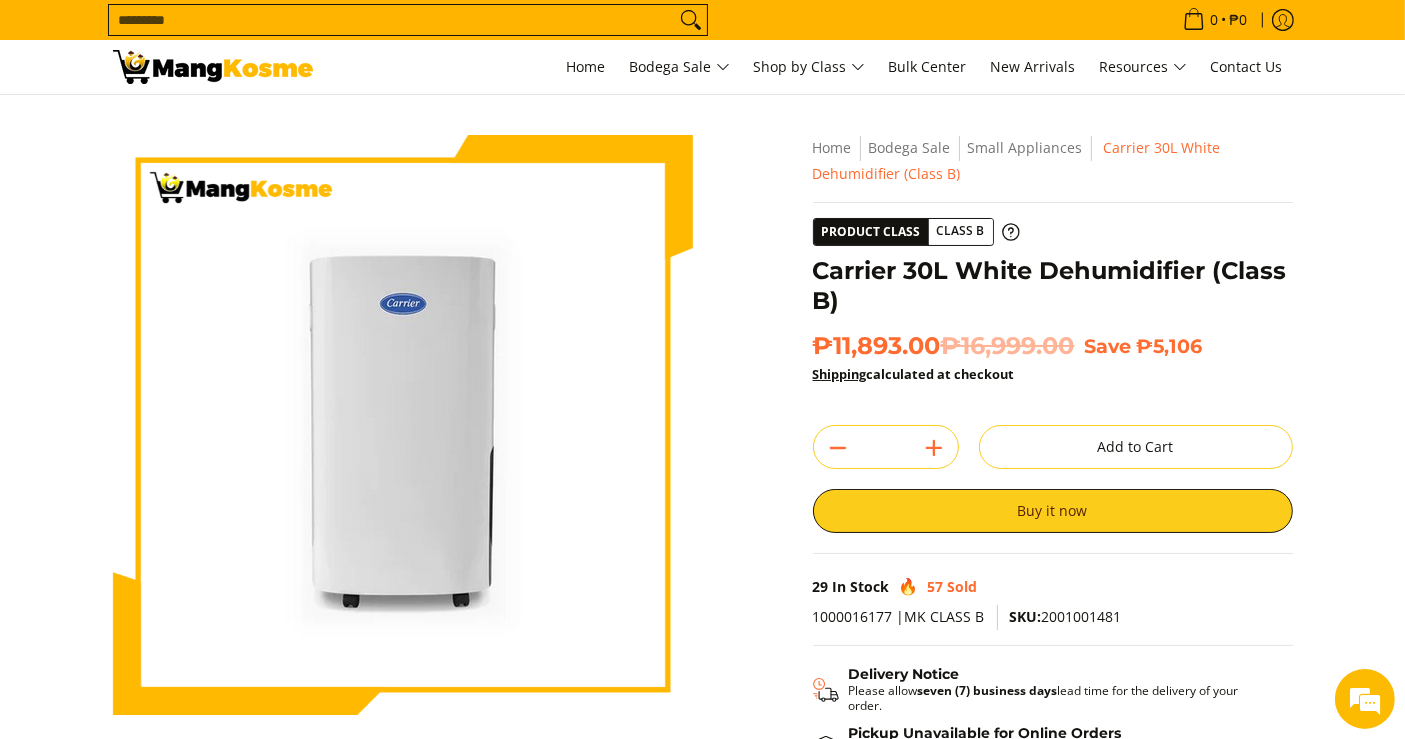 click on "Carrier 30L White Dehumidifier (Class B)" at bounding box center (1053, 286) 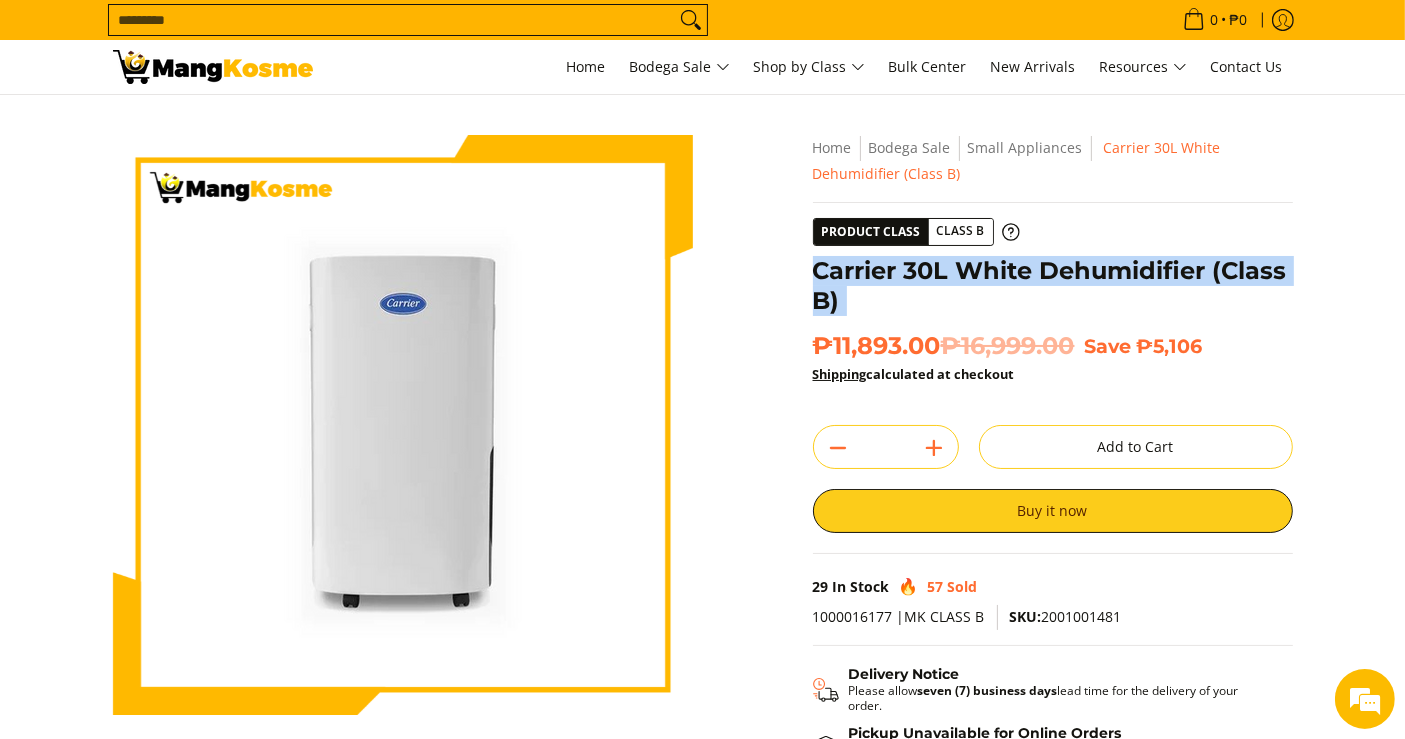 click on "Carrier 30L White Dehumidifier (Class B)" at bounding box center [1053, 286] 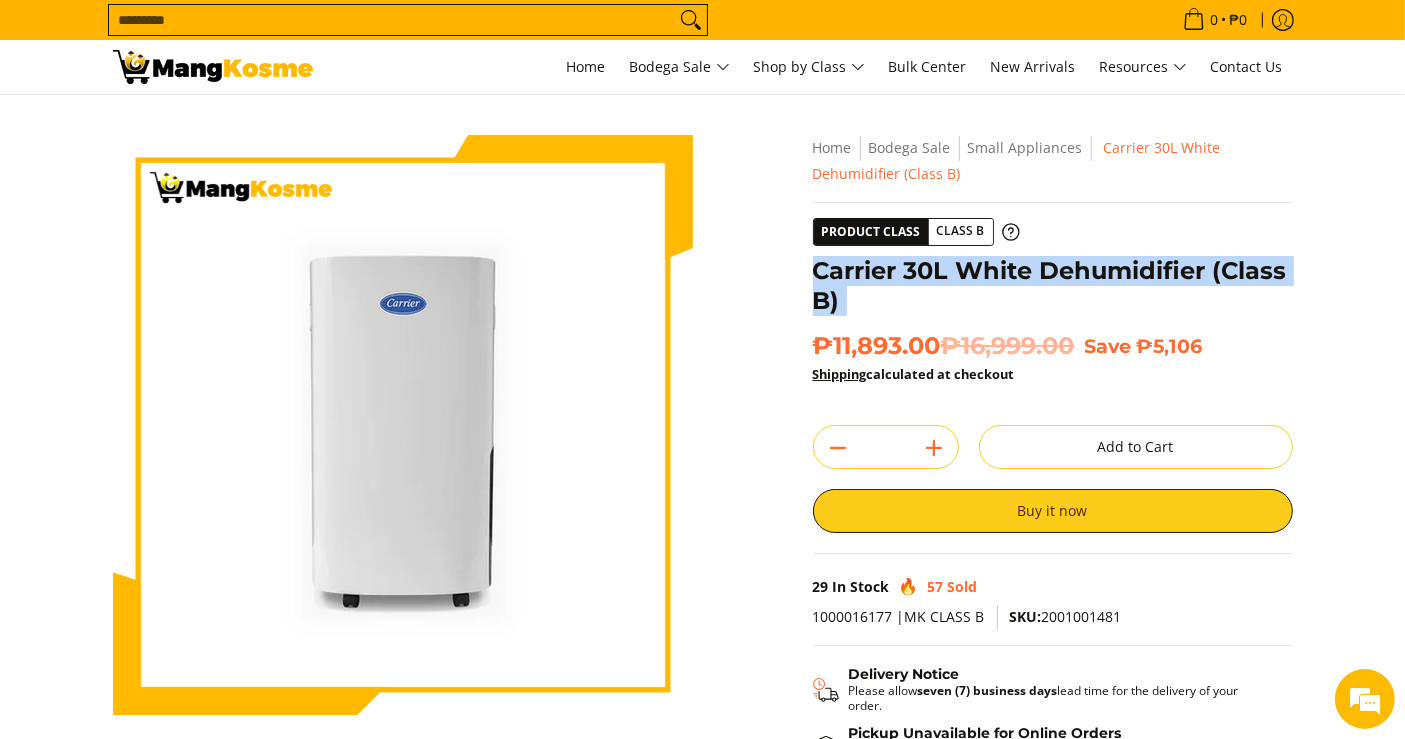 copy on "Carrier 30L White Dehumidifier (Class B)" 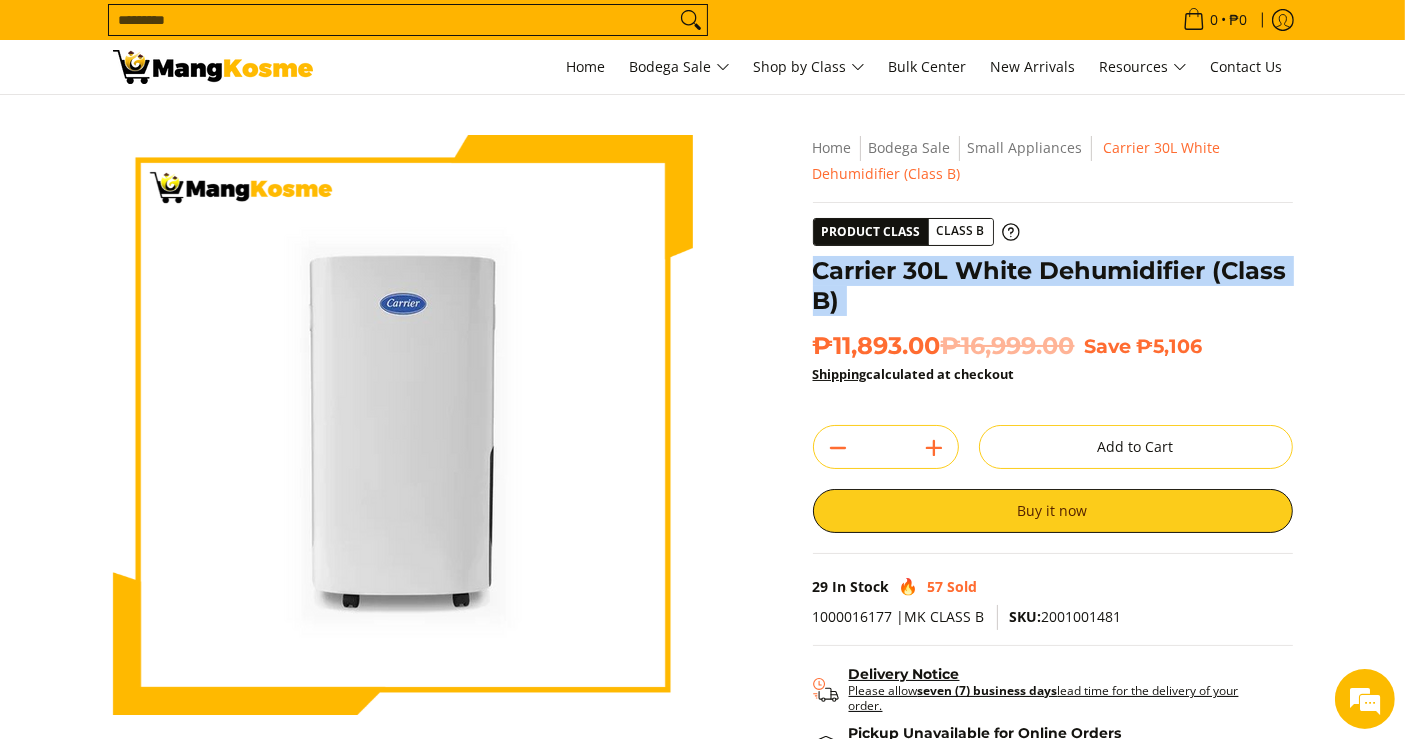 scroll, scrollTop: 0, scrollLeft: 0, axis: both 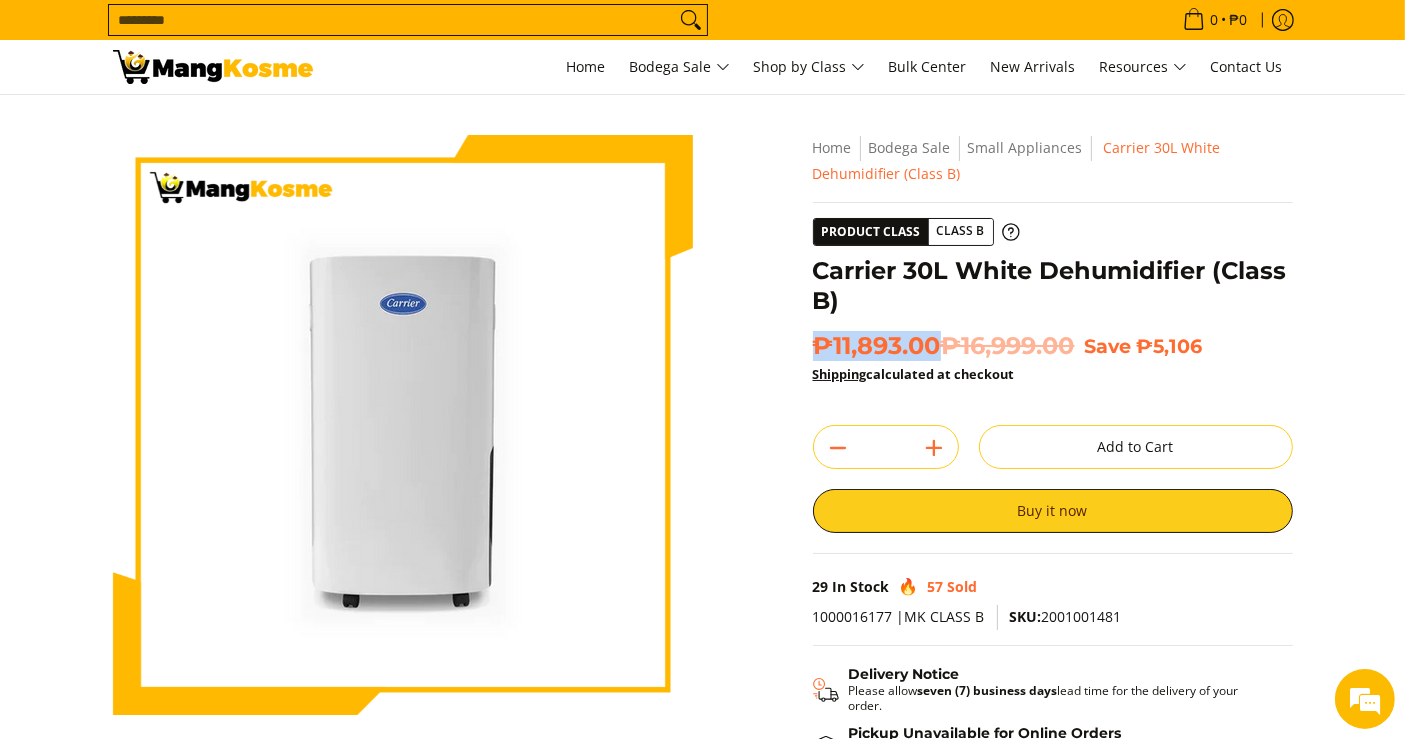 drag, startPoint x: 937, startPoint y: 355, endPoint x: 809, endPoint y: 341, distance: 128.76335 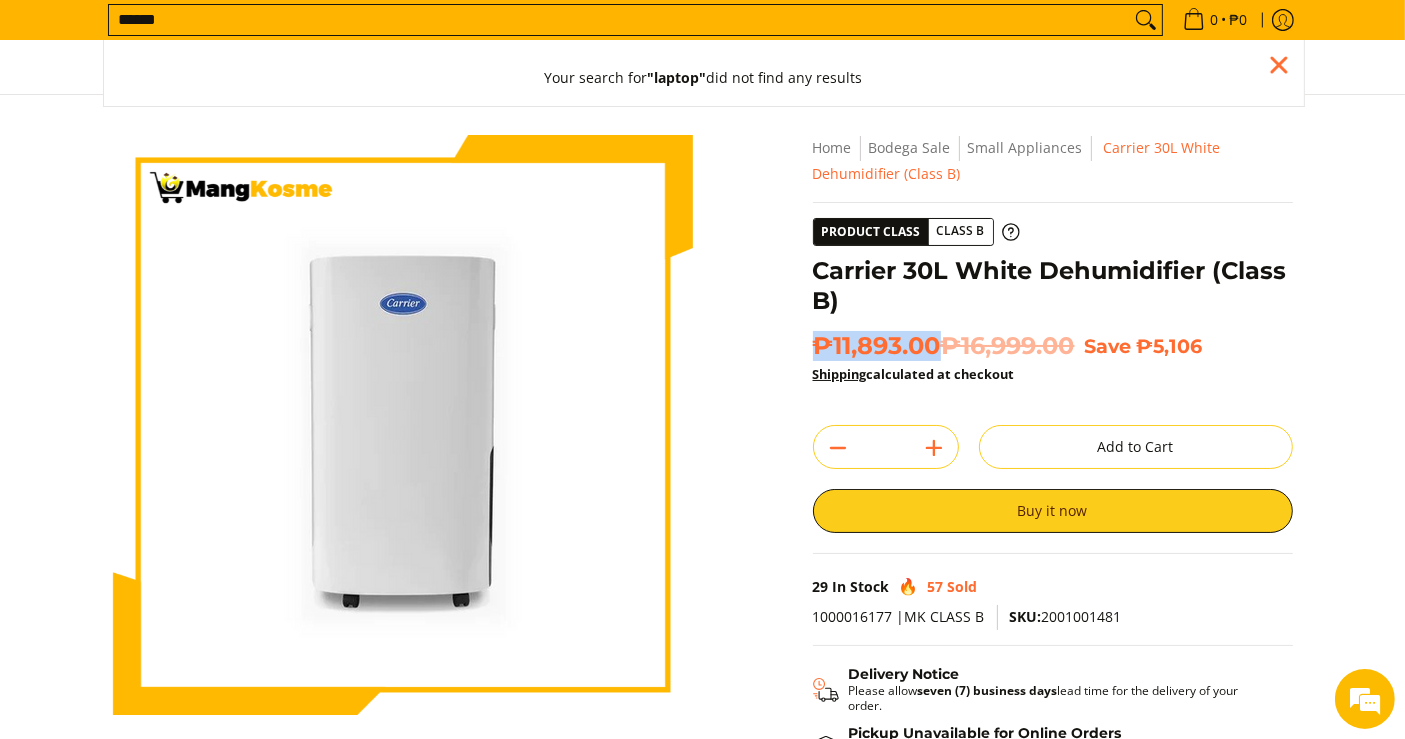 type on "******" 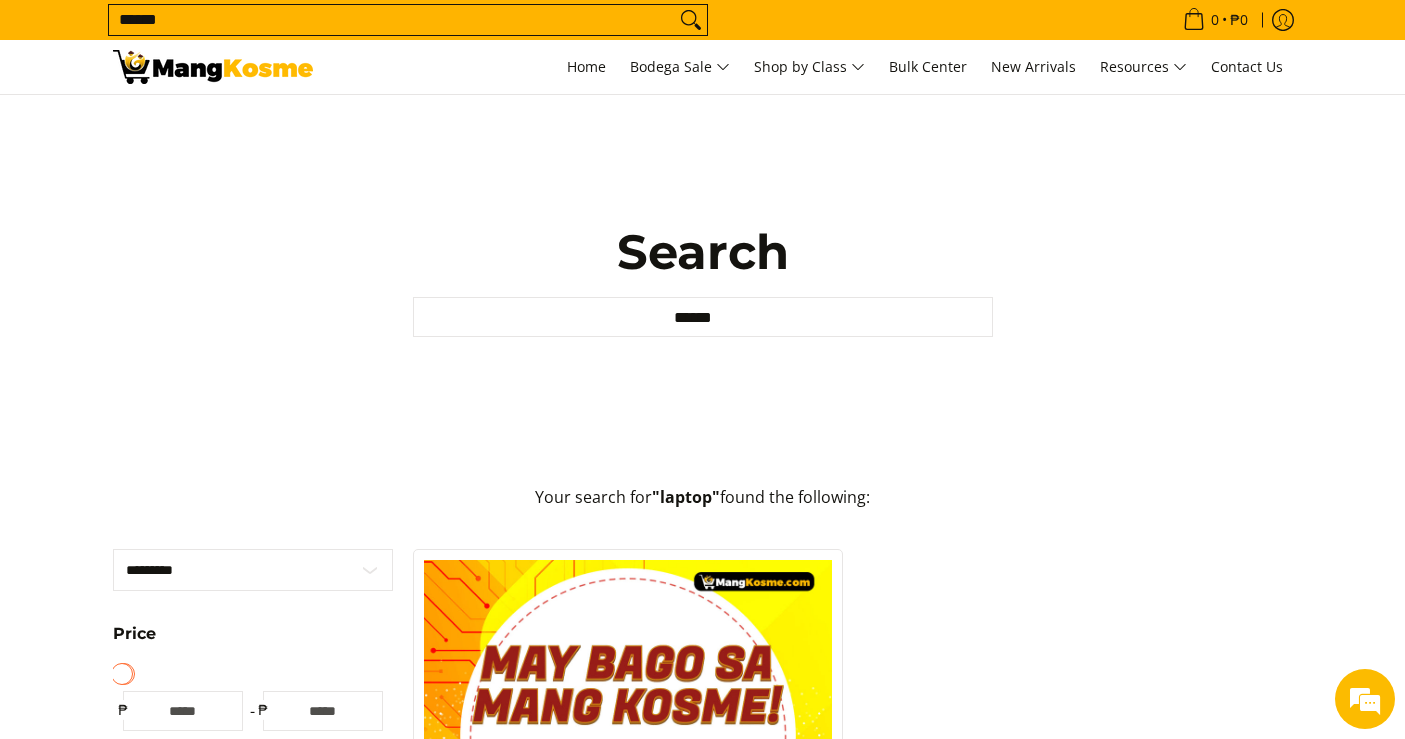 scroll, scrollTop: 0, scrollLeft: 0, axis: both 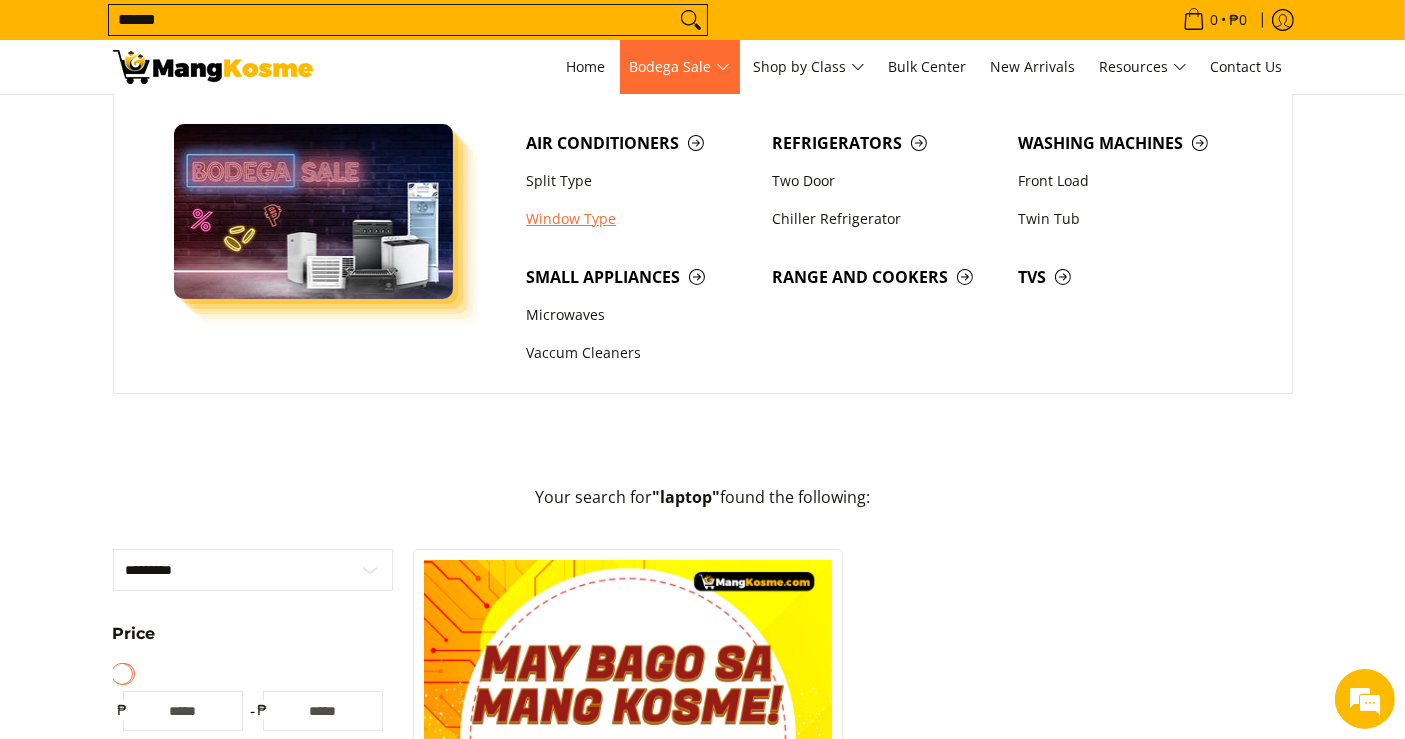 click on "Window Type" at bounding box center [639, 219] 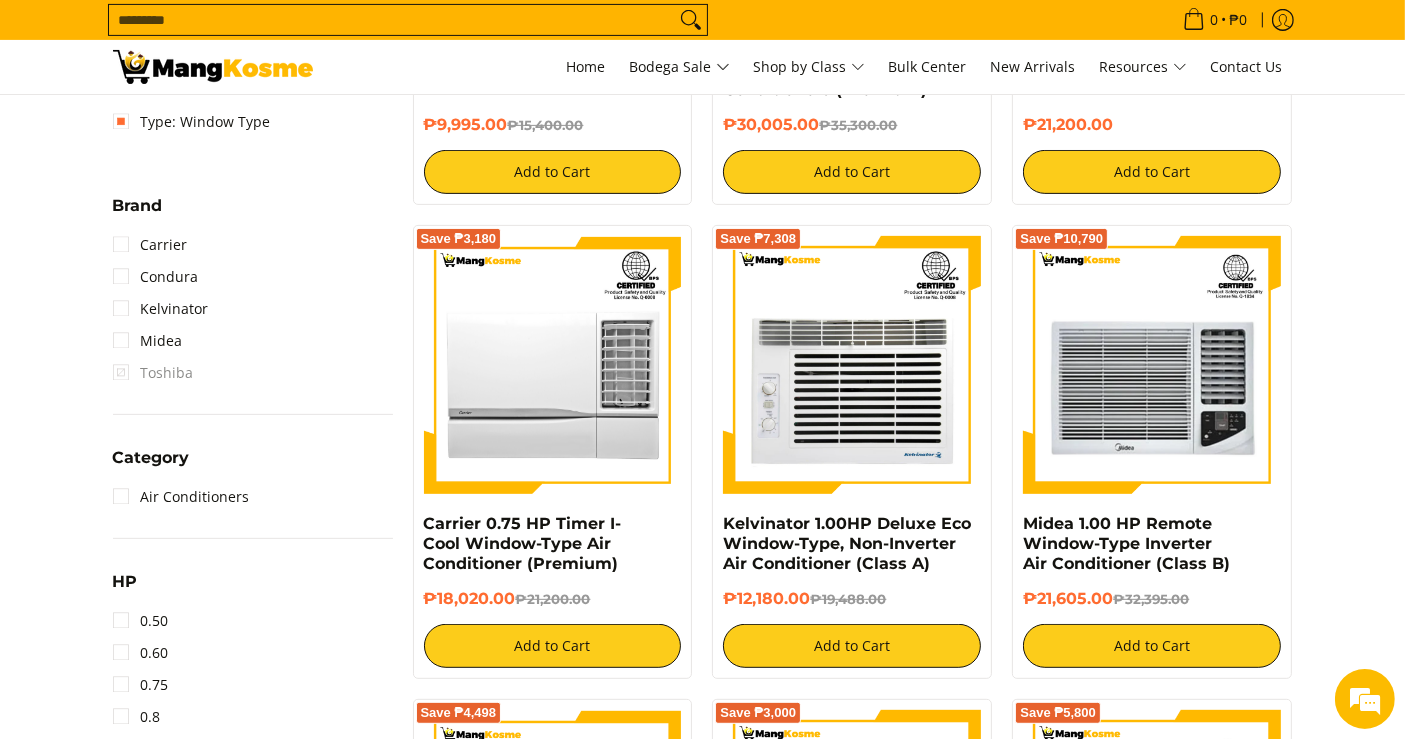 scroll, scrollTop: 753, scrollLeft: 0, axis: vertical 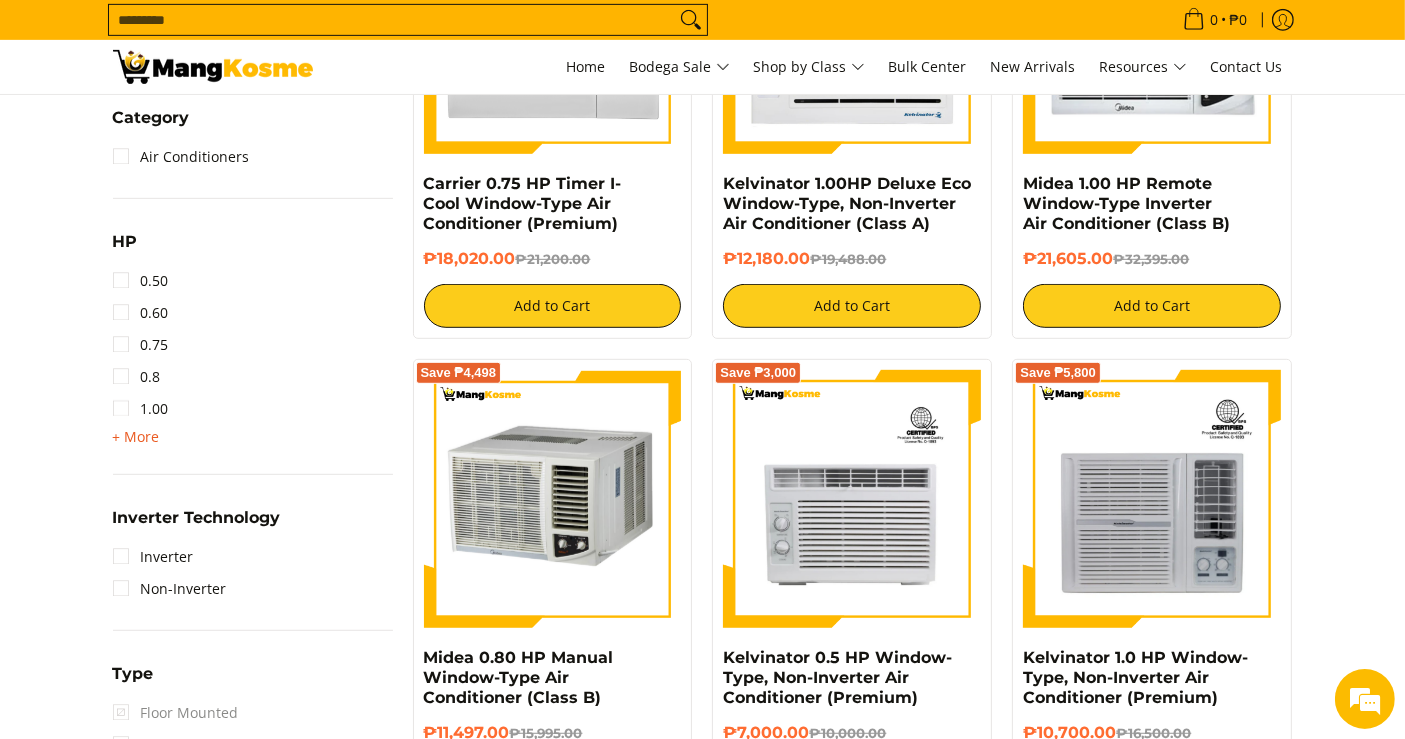 click on "+ More" at bounding box center (136, 437) 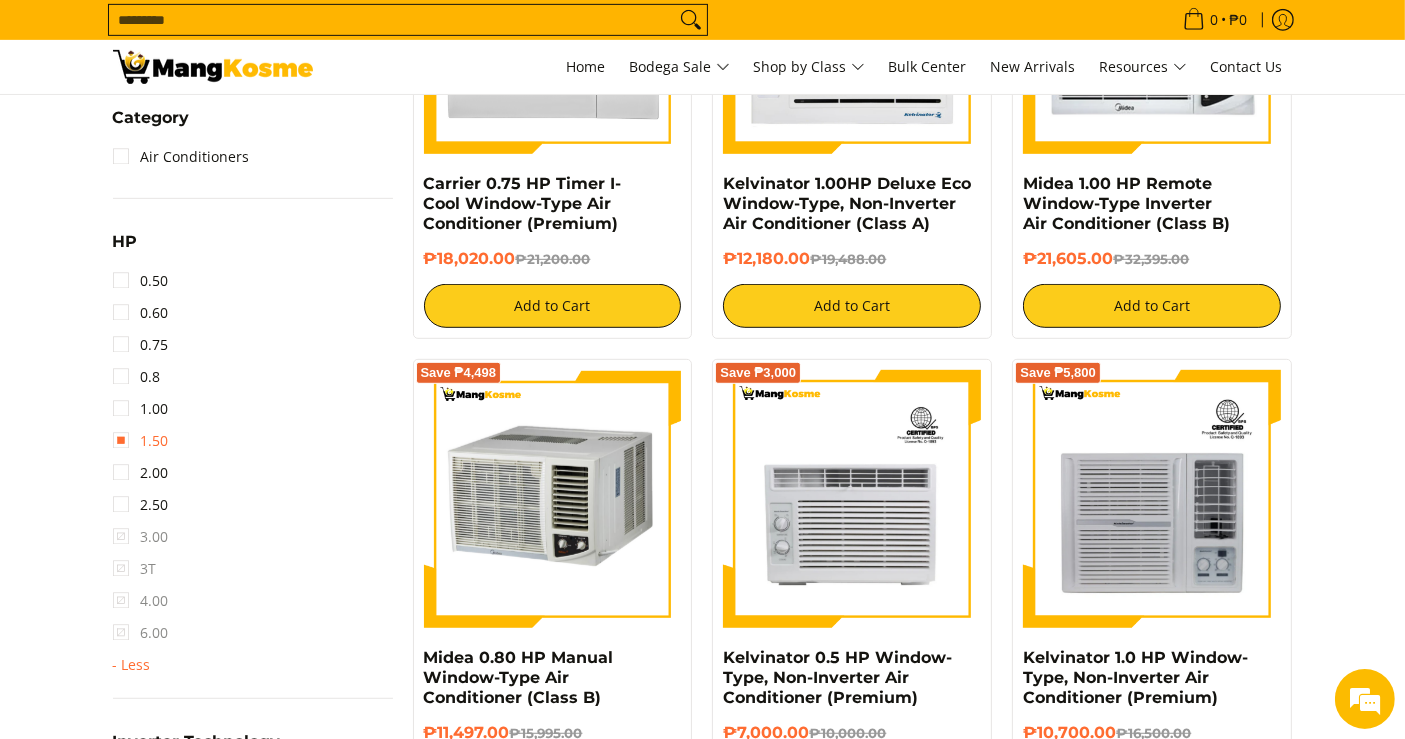scroll, scrollTop: 0, scrollLeft: 0, axis: both 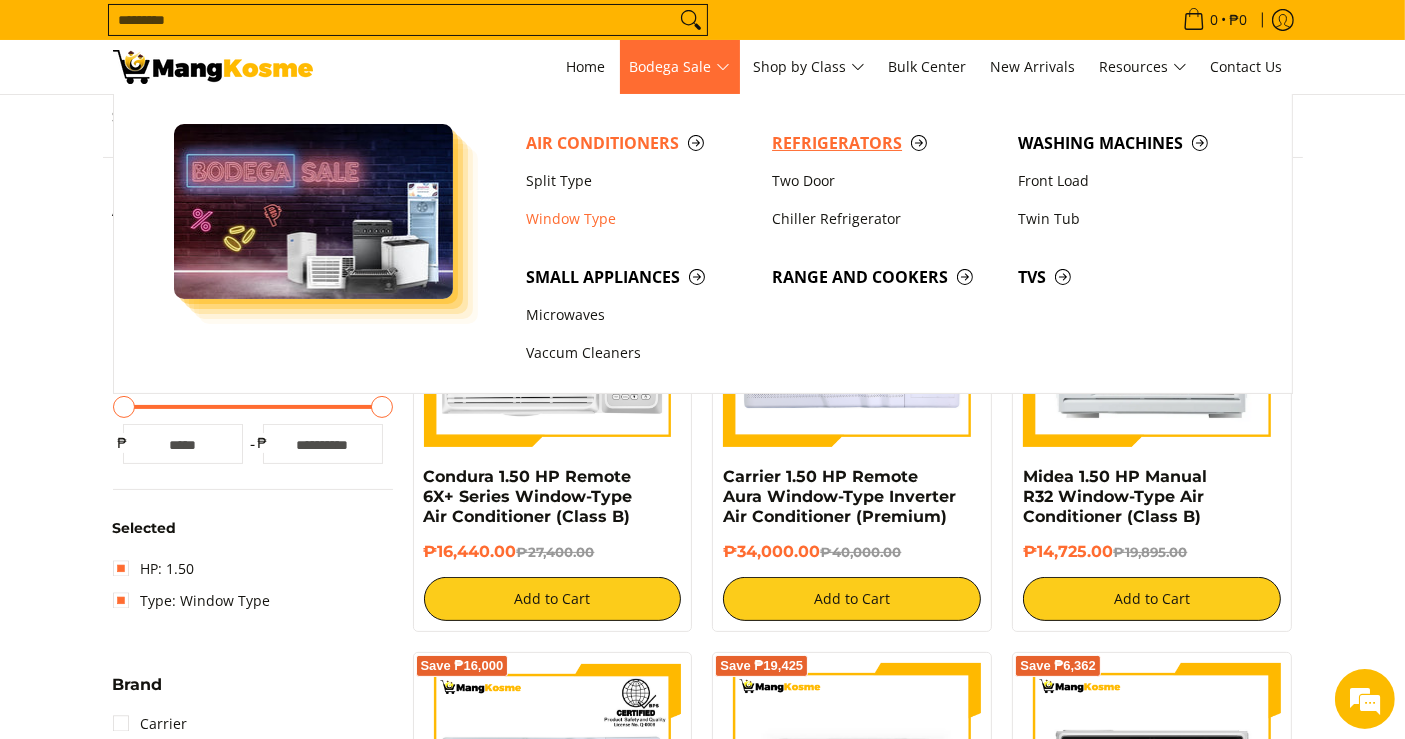 click on "Refrigerators" at bounding box center (885, 143) 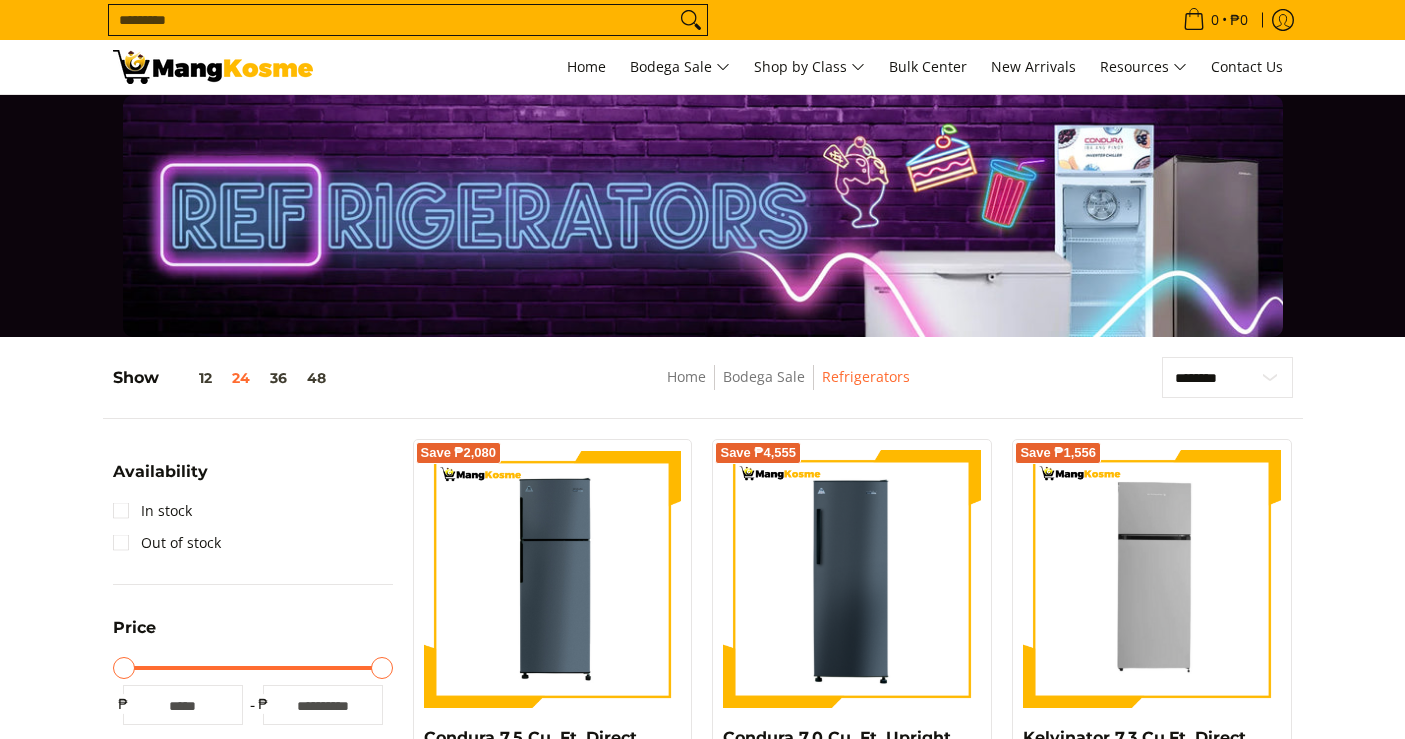 scroll, scrollTop: 1603, scrollLeft: 0, axis: vertical 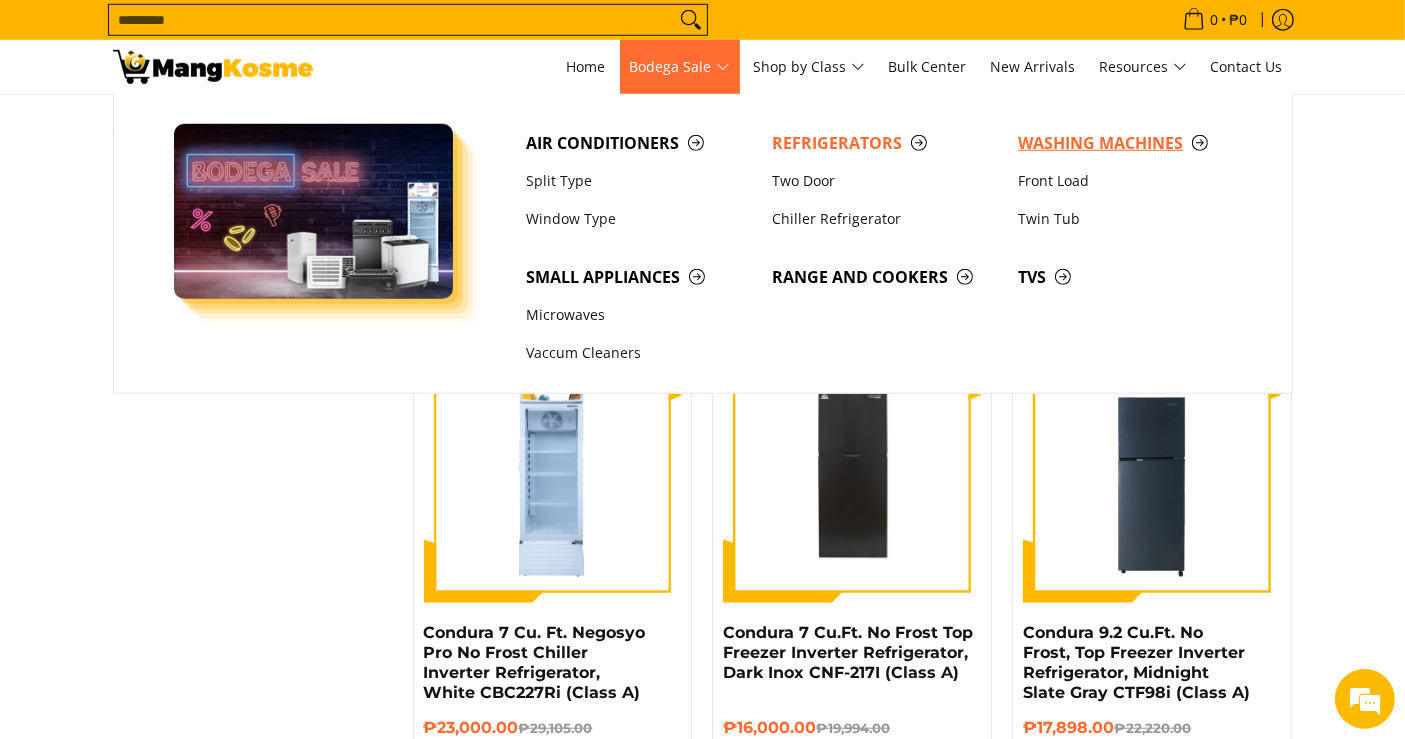click on "Washing Machines" at bounding box center [1131, 143] 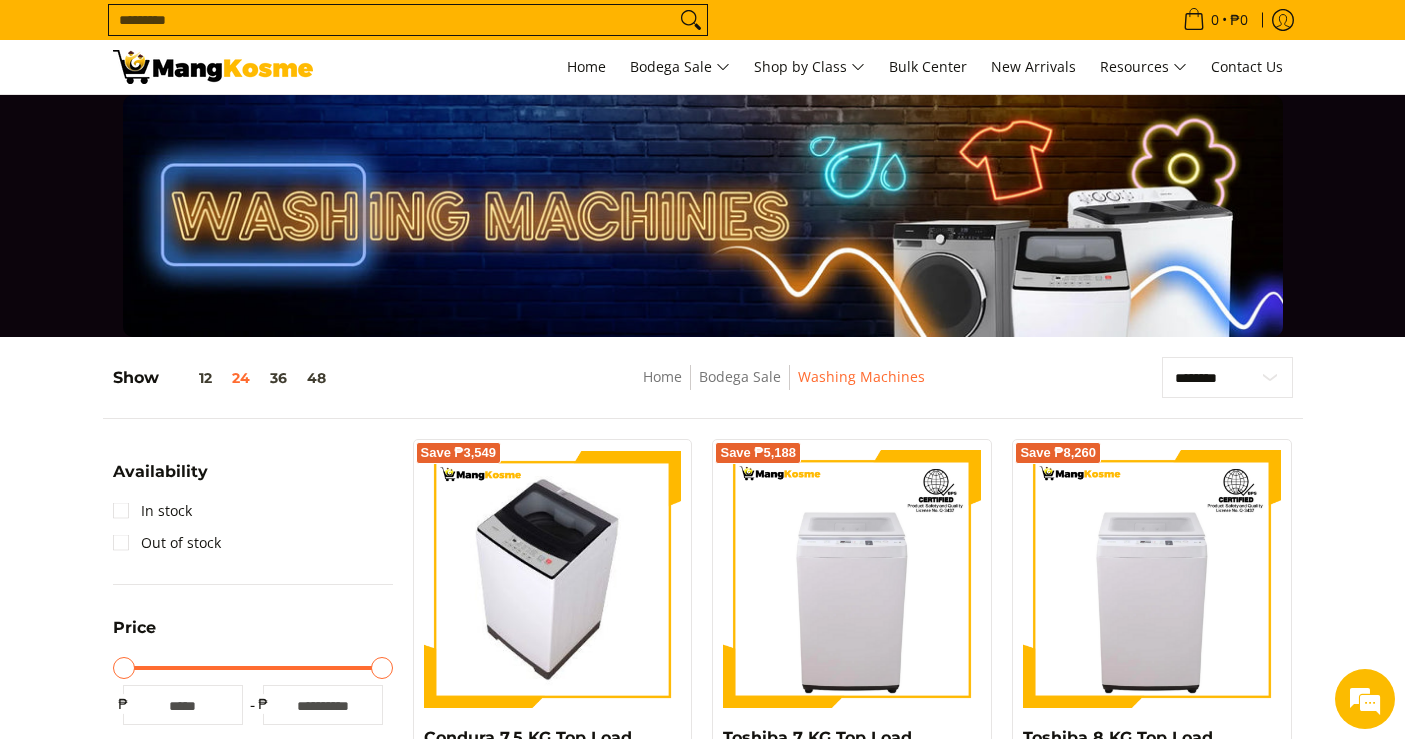 scroll, scrollTop: 0, scrollLeft: 0, axis: both 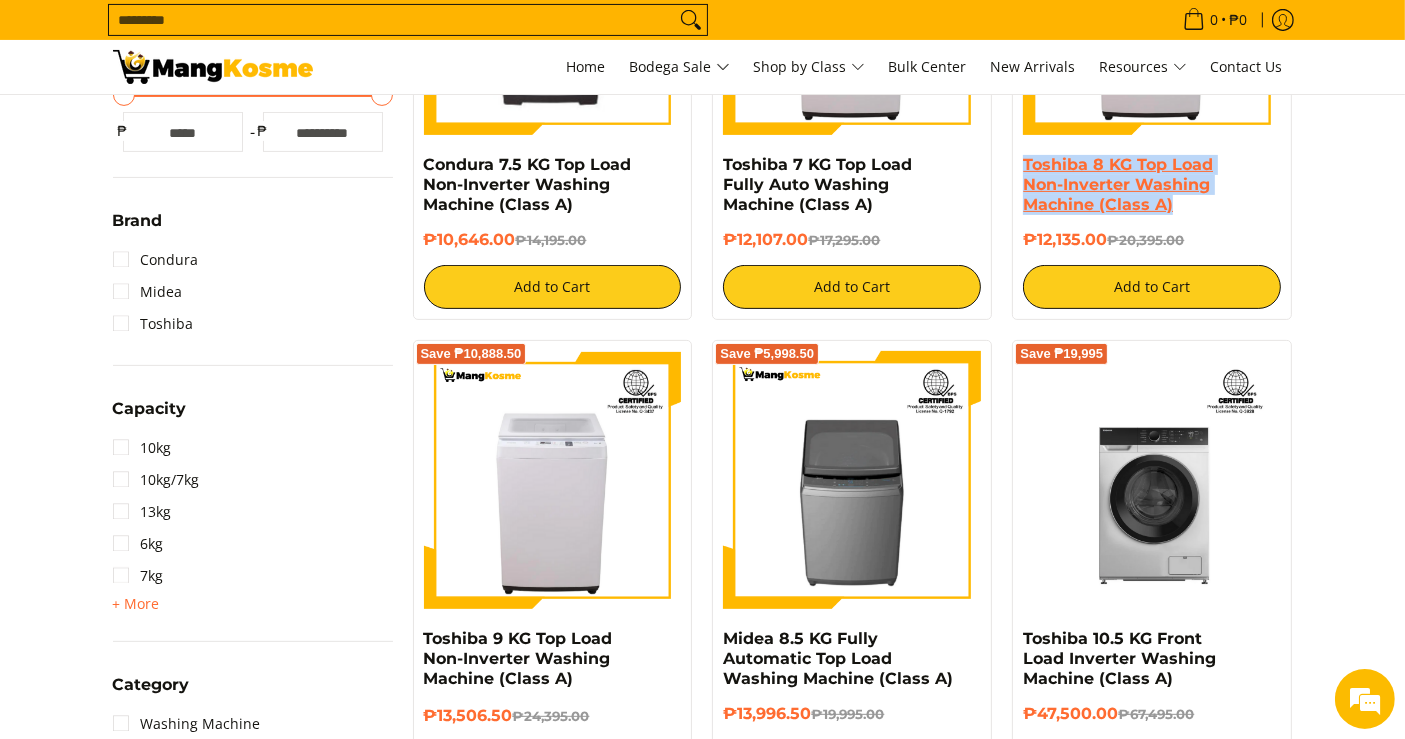 drag, startPoint x: 1220, startPoint y: 204, endPoint x: 1022, endPoint y: 161, distance: 202.6154 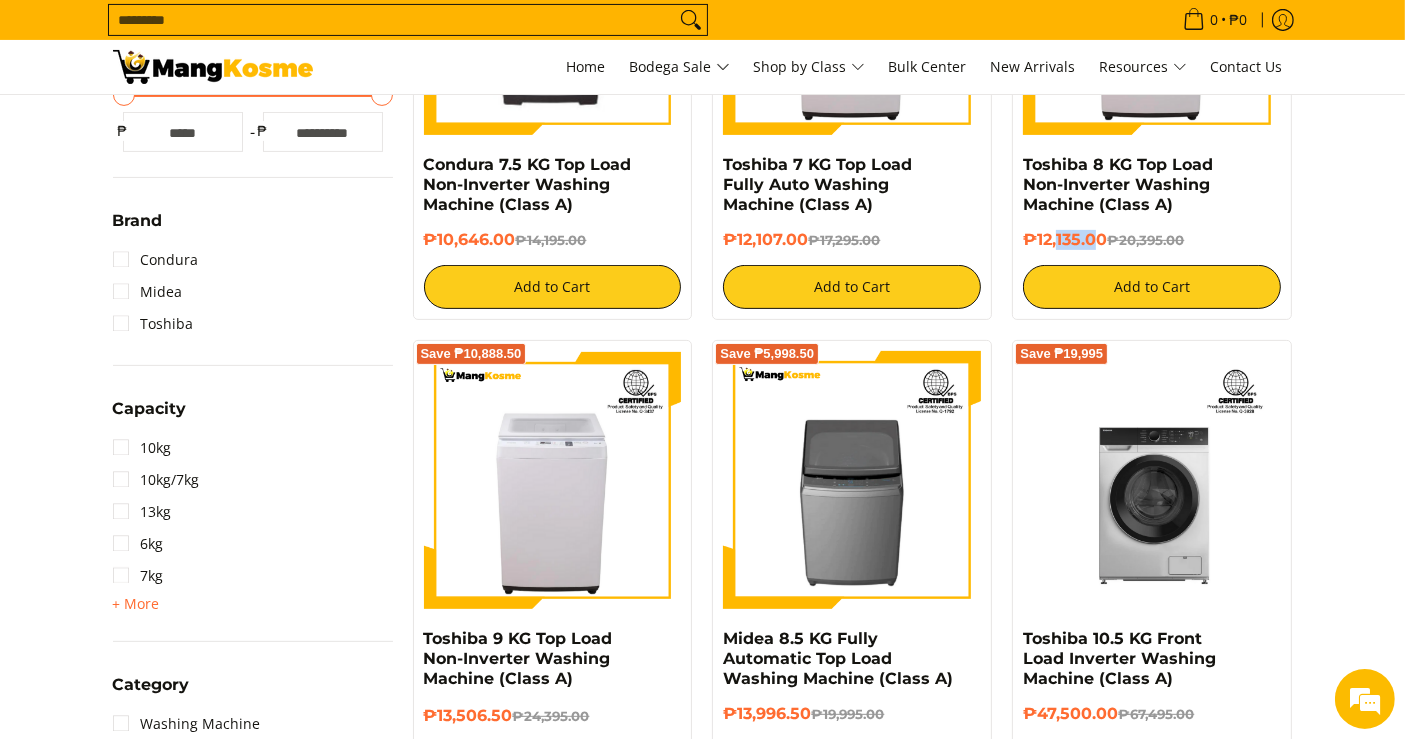 drag, startPoint x: 1102, startPoint y: 235, endPoint x: 1055, endPoint y: 239, distance: 47.169907 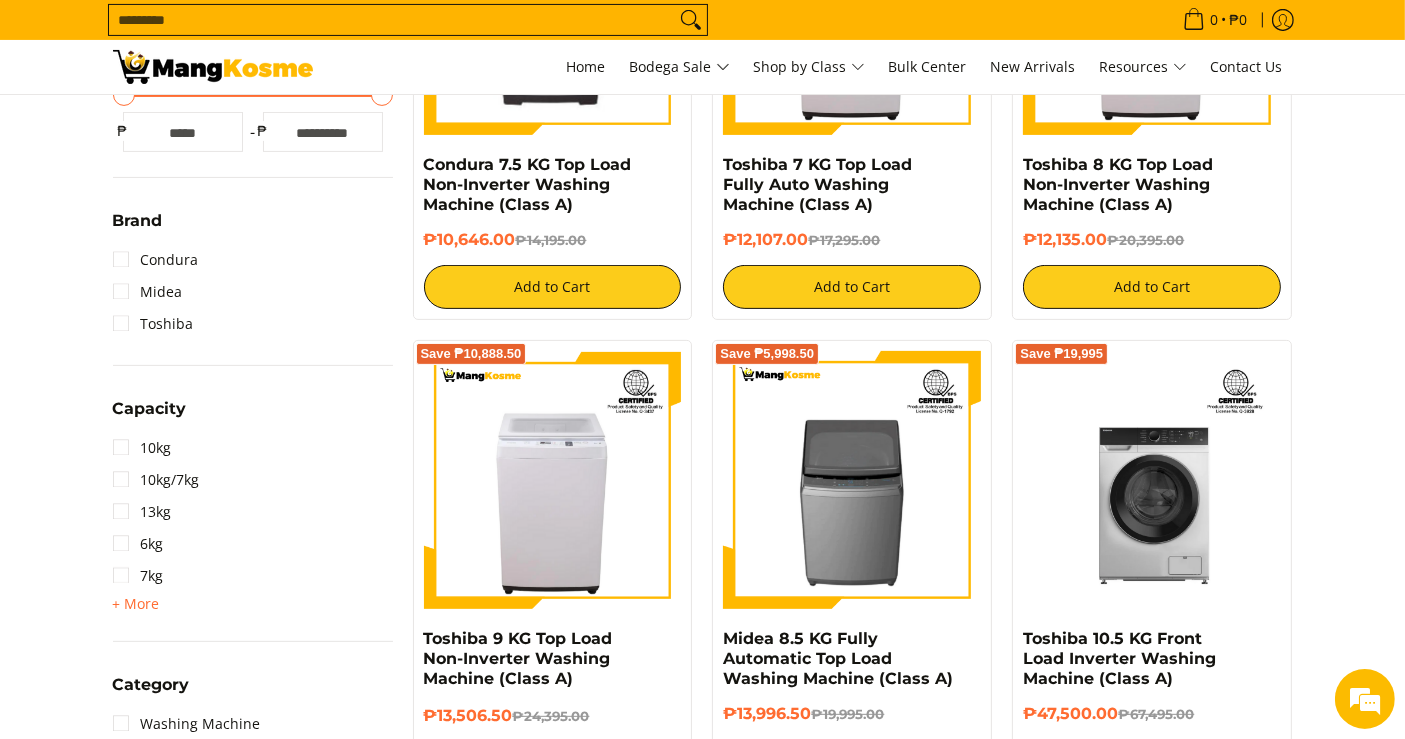 click on "₱12,135.00  ₱20,395.00" at bounding box center [1152, 240] 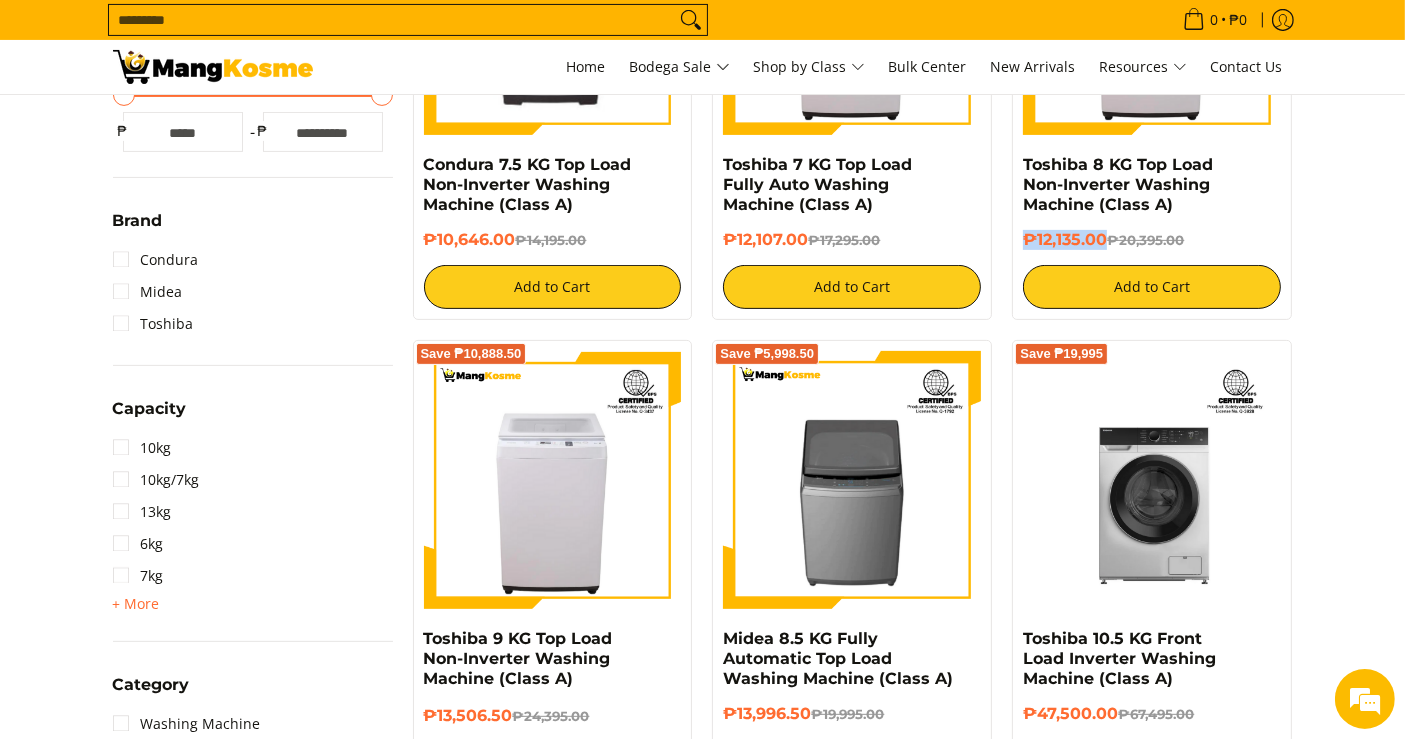 drag, startPoint x: 1107, startPoint y: 241, endPoint x: 1023, endPoint y: 230, distance: 84.71718 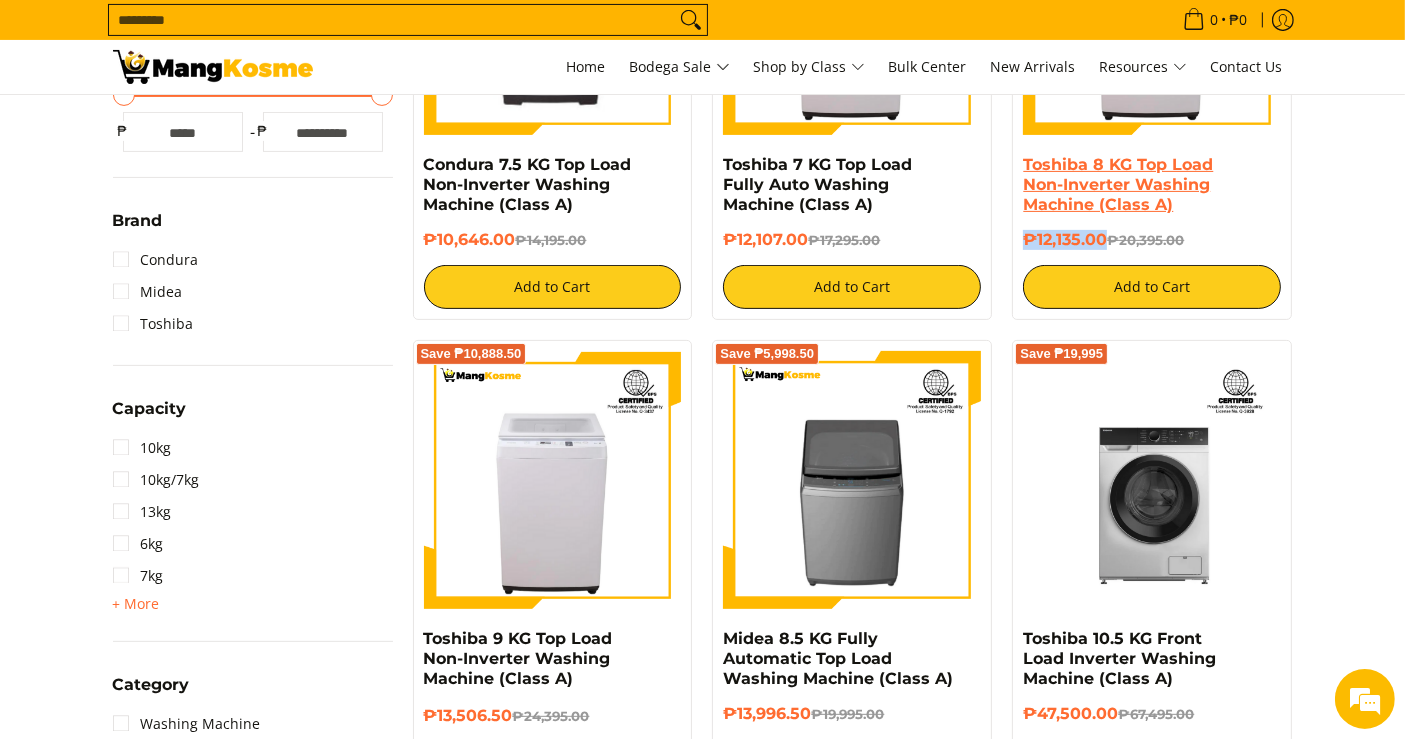 click on "Toshiba 8 KG Top Load Non-Inverter Washing Machine (Class A)" at bounding box center [1118, 184] 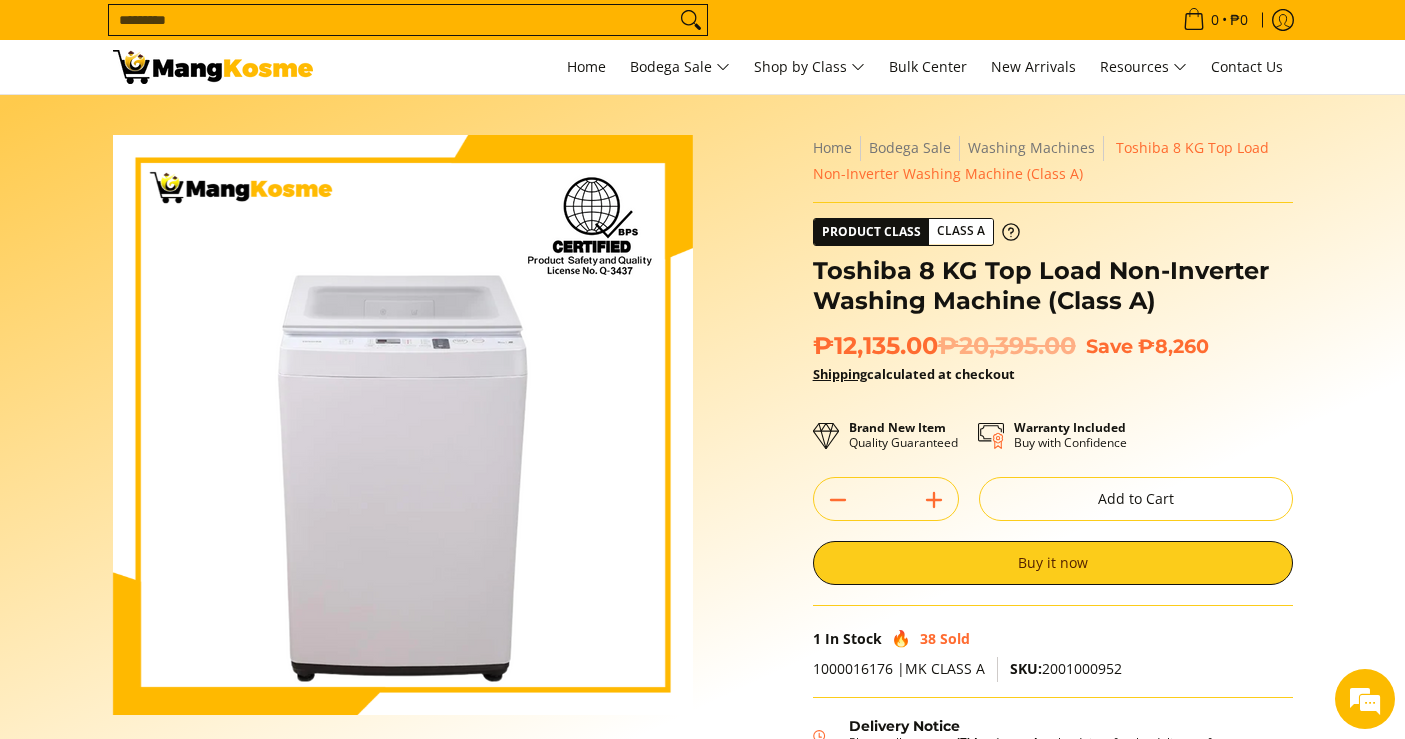 scroll, scrollTop: 0, scrollLeft: 0, axis: both 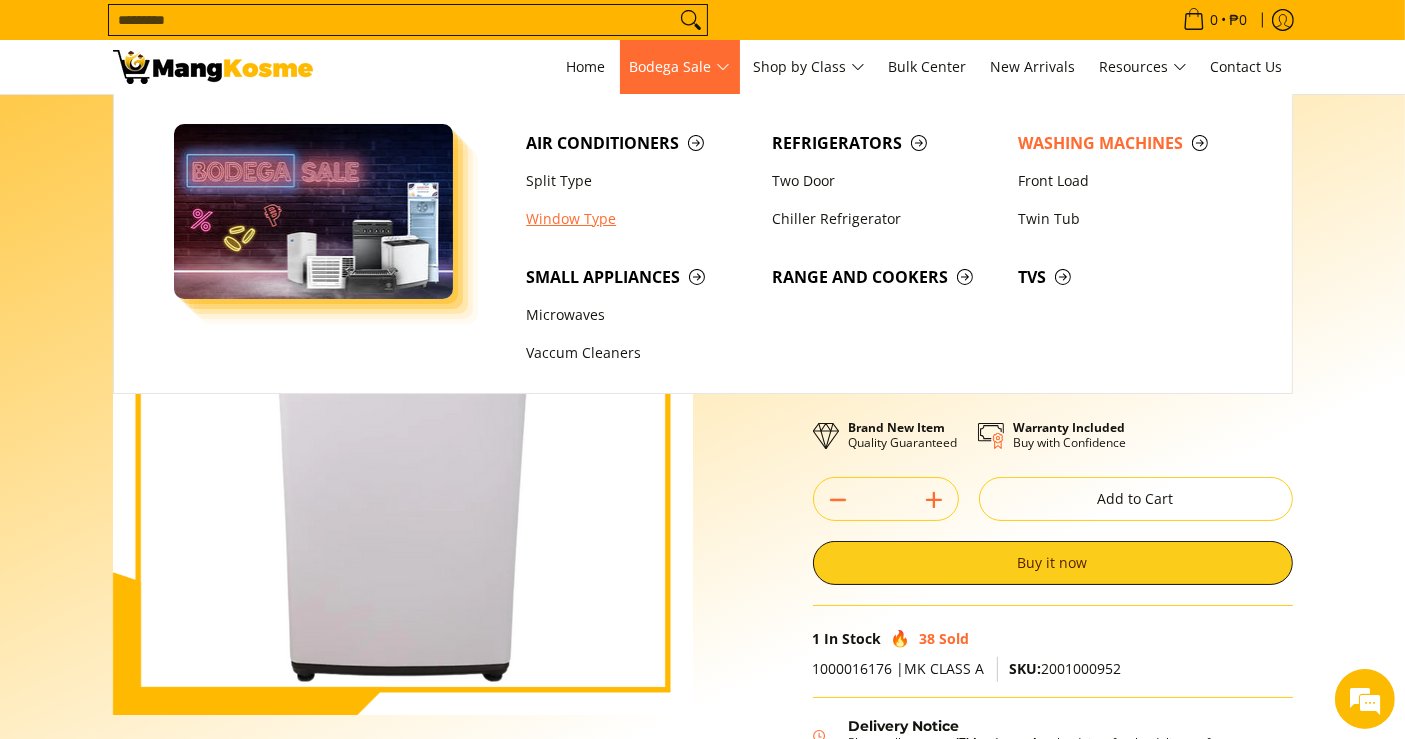 click on "Window Type" at bounding box center [639, 219] 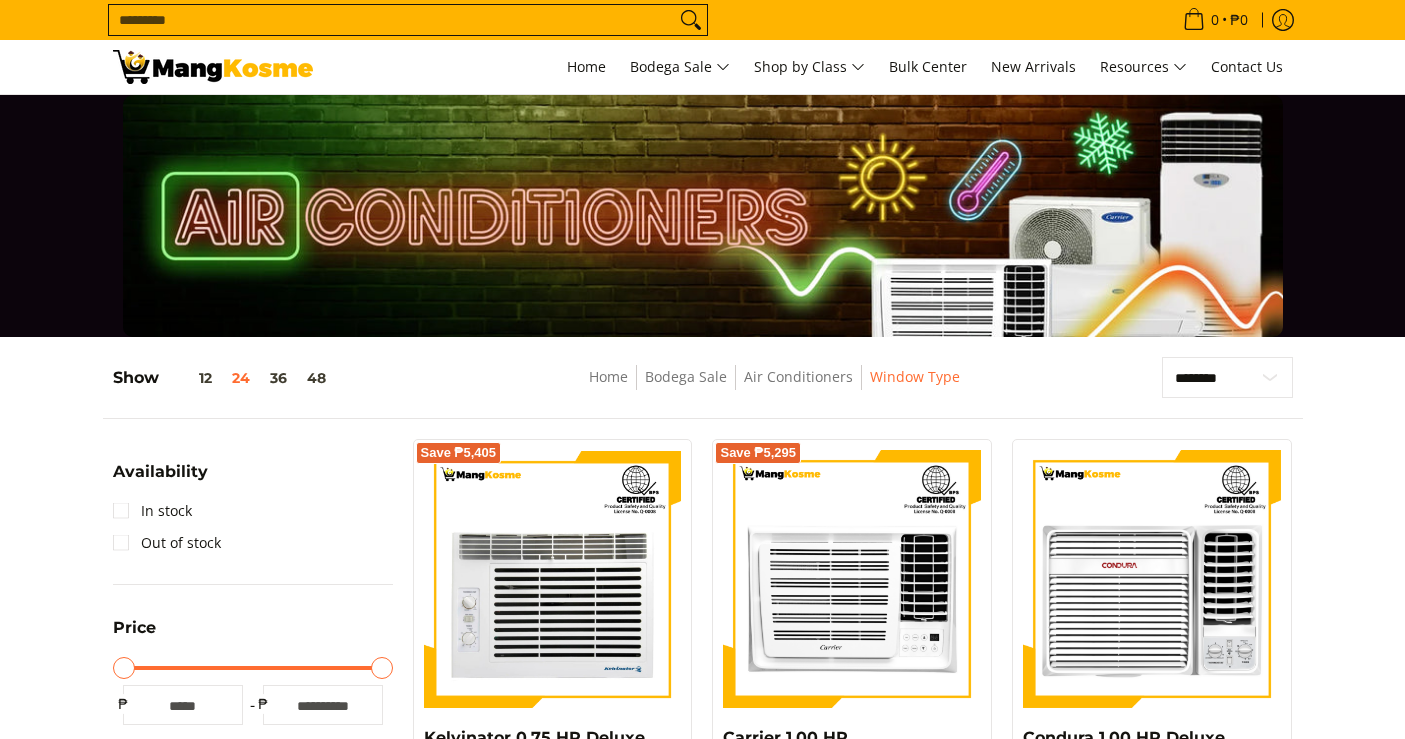 scroll, scrollTop: 291, scrollLeft: 0, axis: vertical 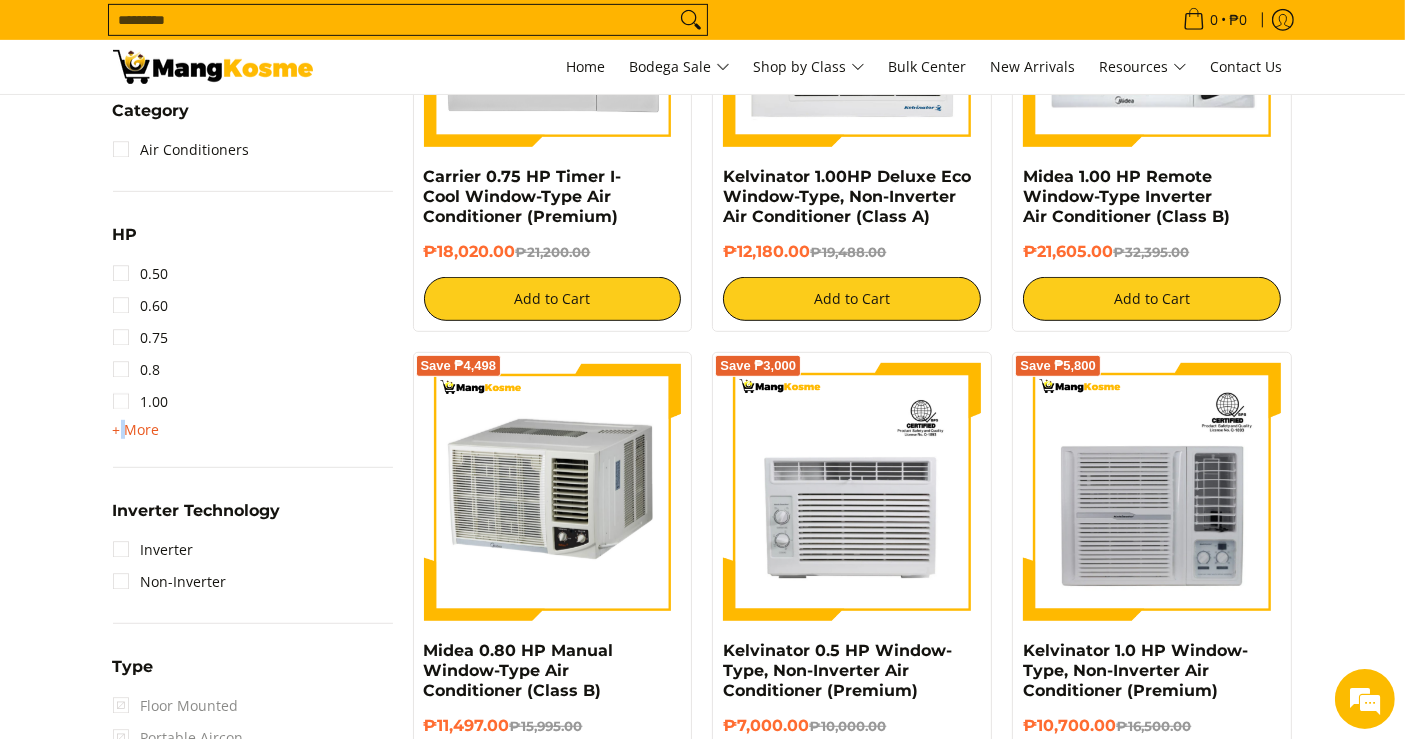 click on "+ More" at bounding box center (136, 430) 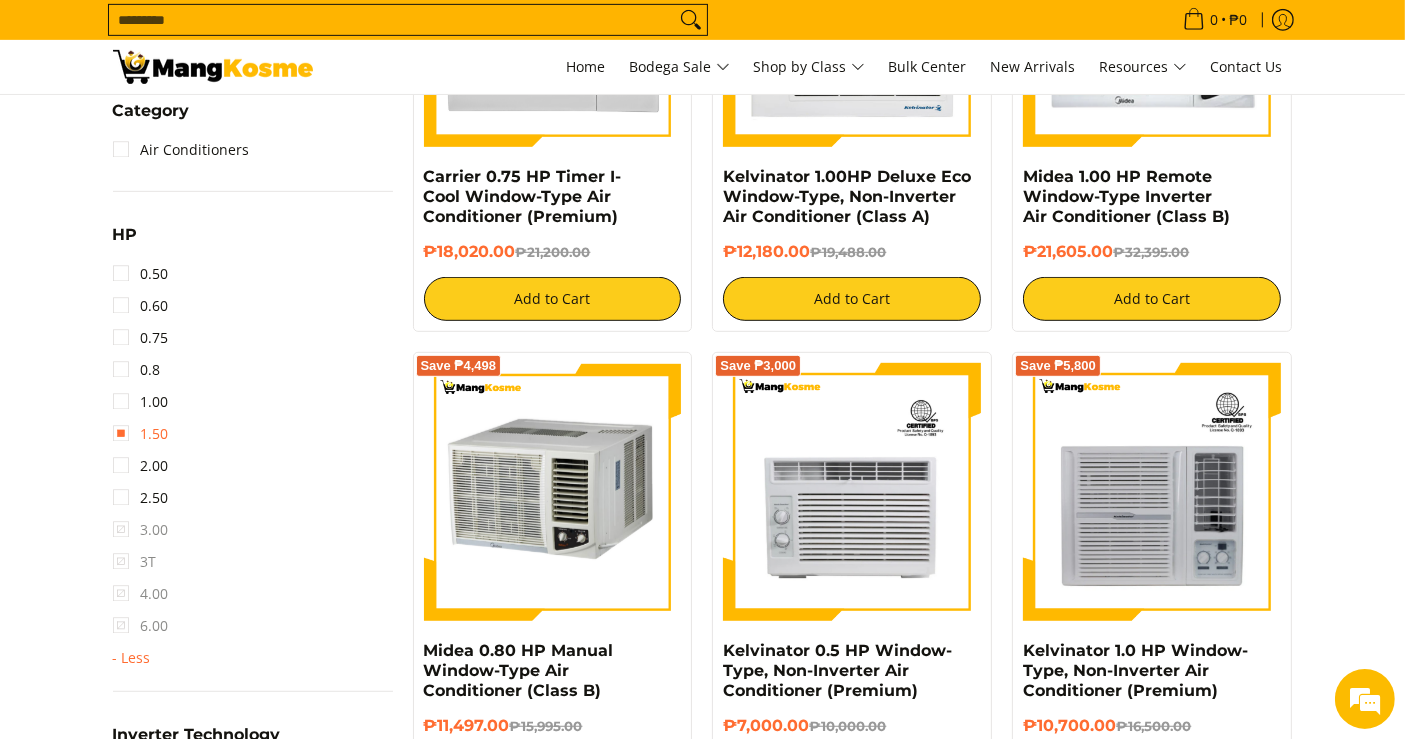click on "1.50" at bounding box center [141, 434] 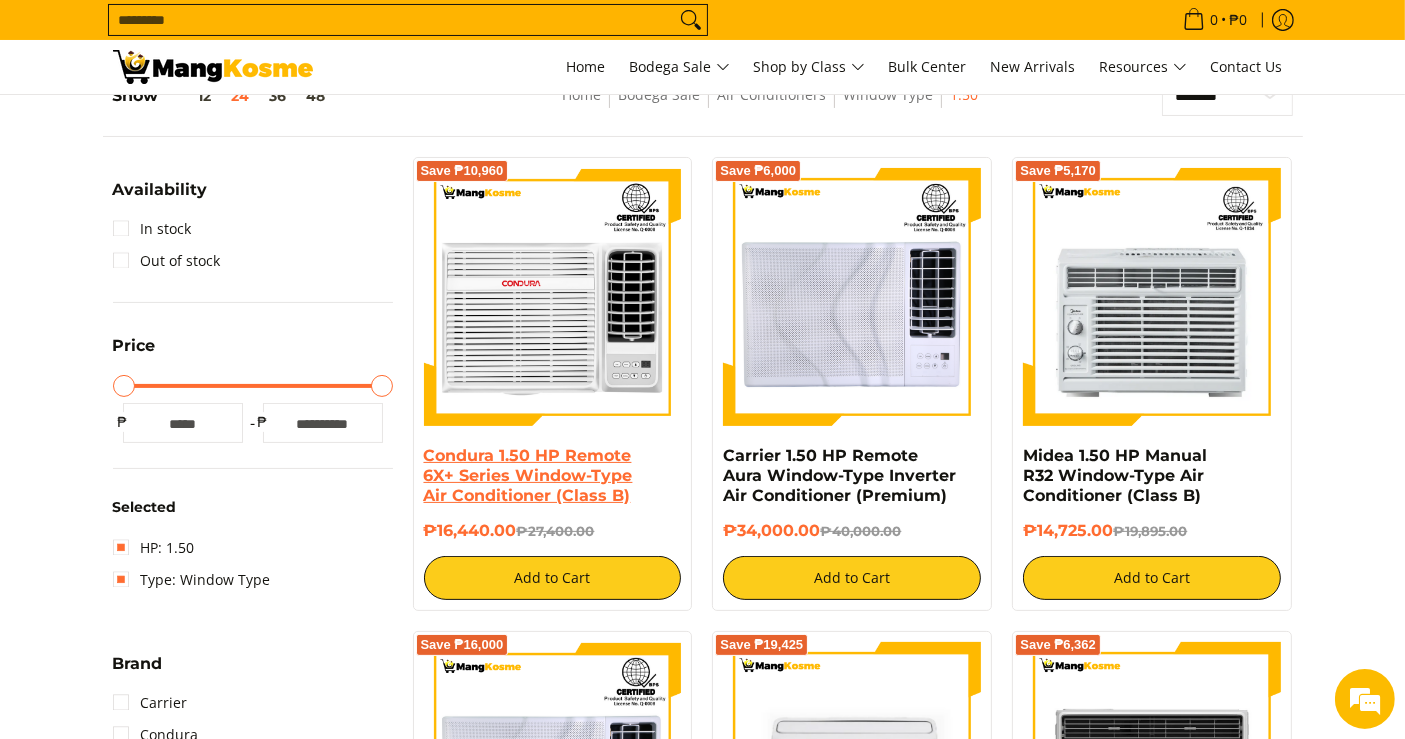 scroll, scrollTop: 261, scrollLeft: 0, axis: vertical 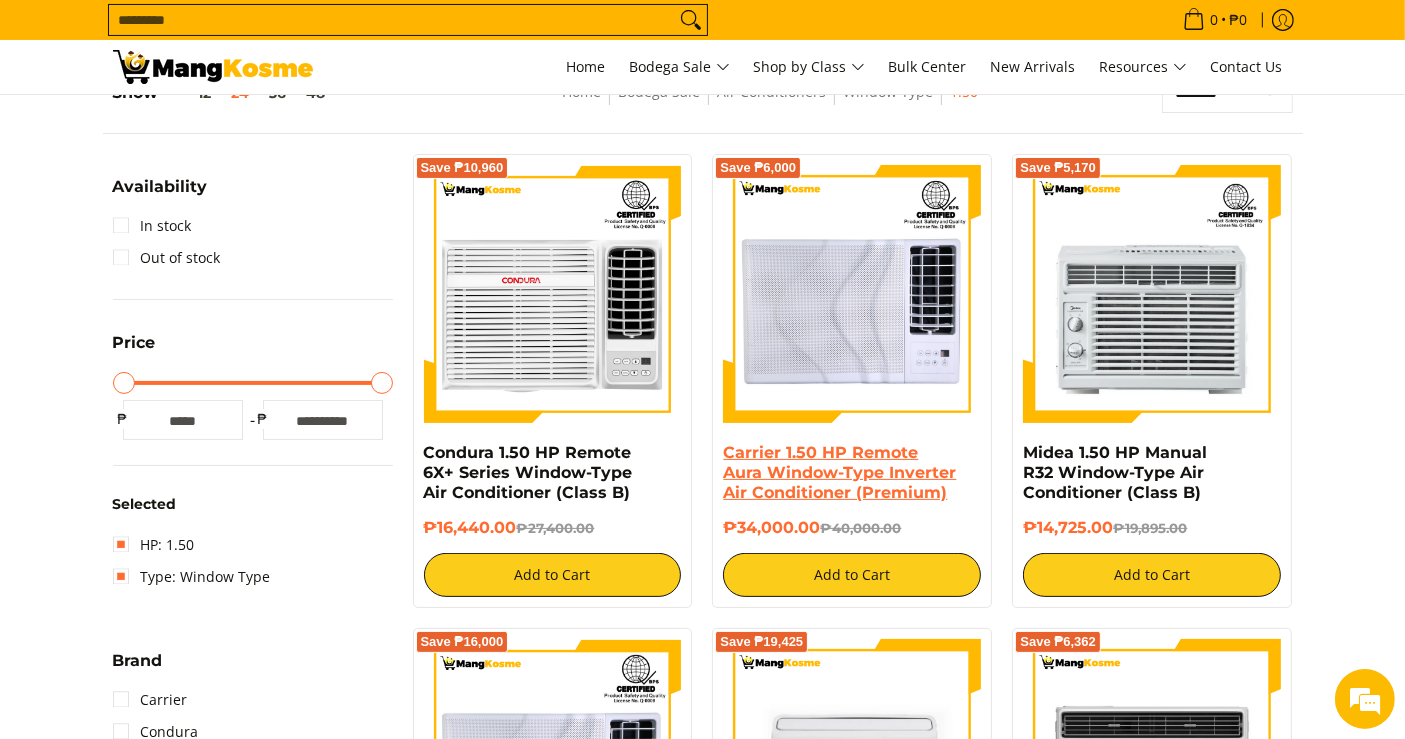 click on "Carrier 1.50 HP Remote Aura Window-Type Inverter Air Conditioner (Premium)" at bounding box center (839, 472) 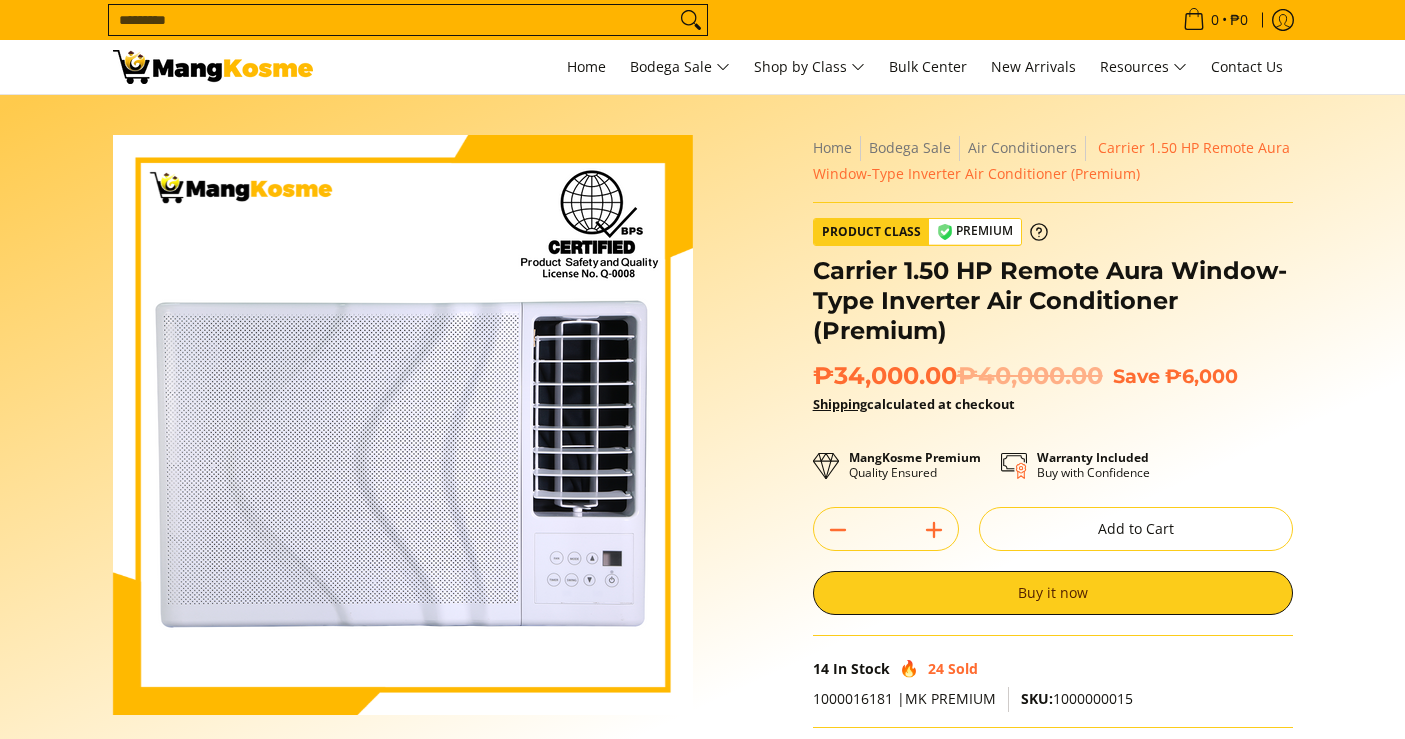 scroll, scrollTop: 0, scrollLeft: 0, axis: both 